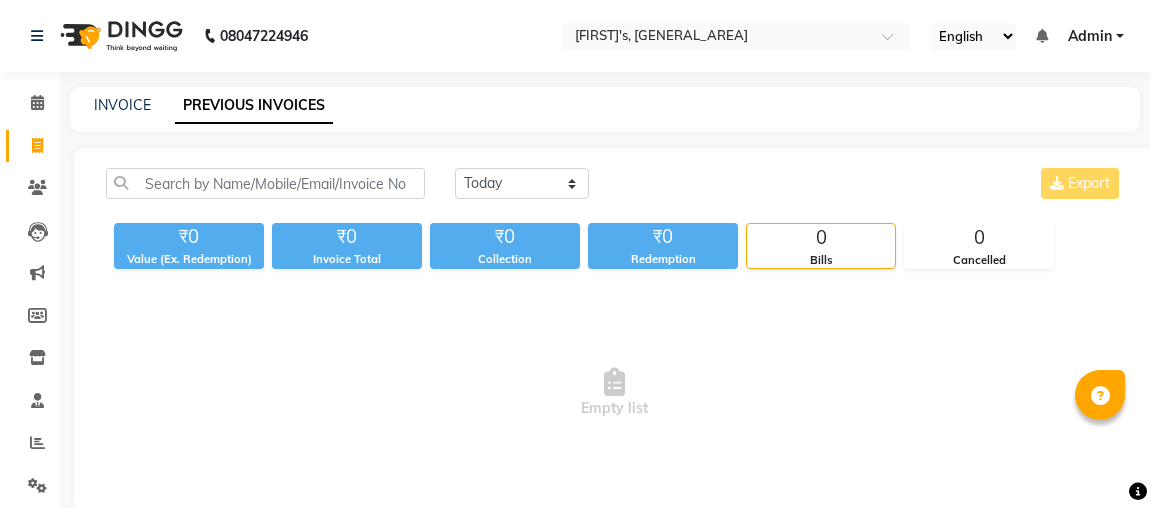 scroll, scrollTop: 33, scrollLeft: 0, axis: vertical 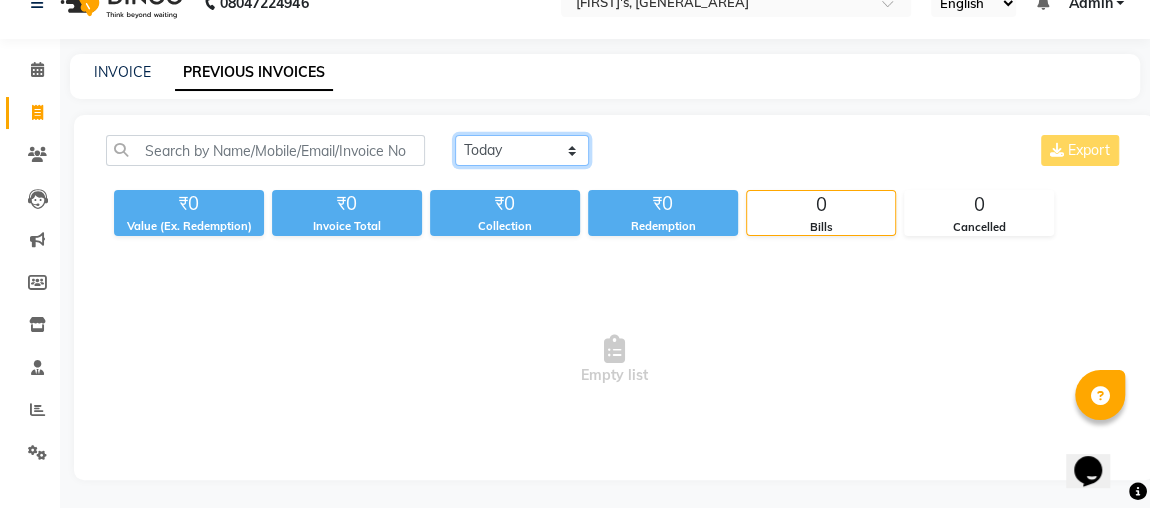 click on "Today Yesterday Custom Range" 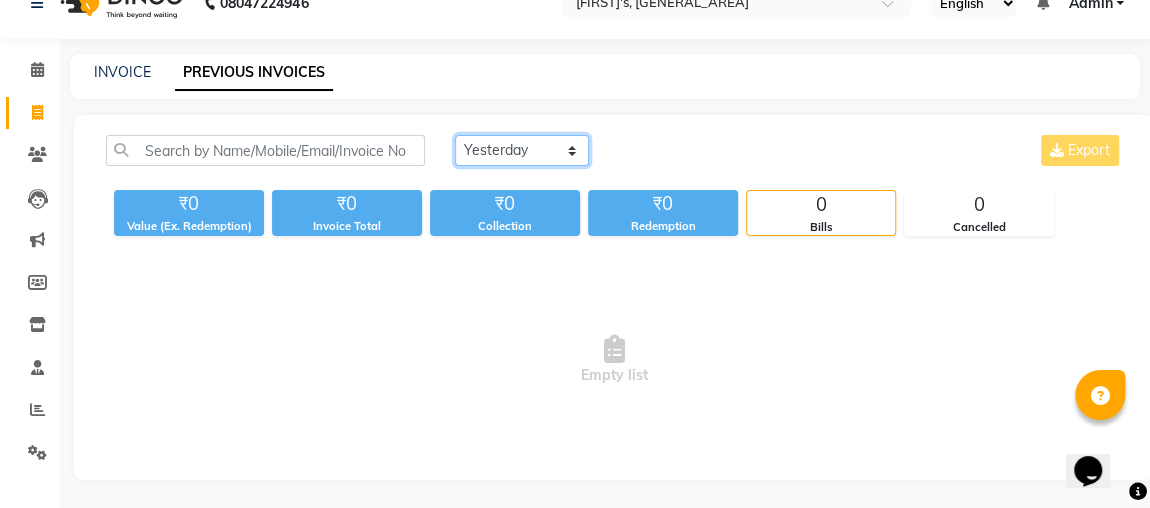 click on "Today Yesterday Custom Range" 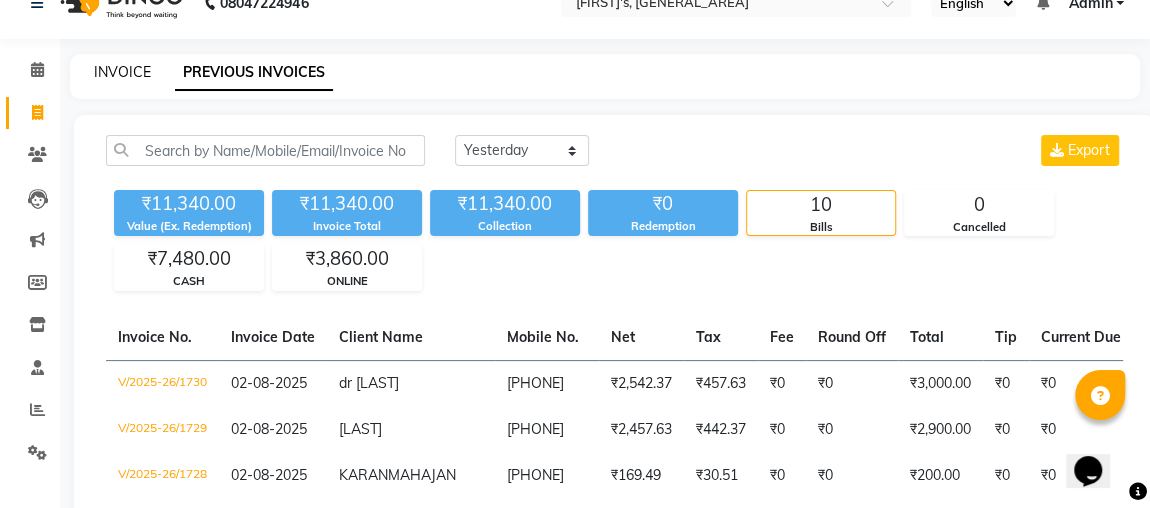 click on "INVOICE" 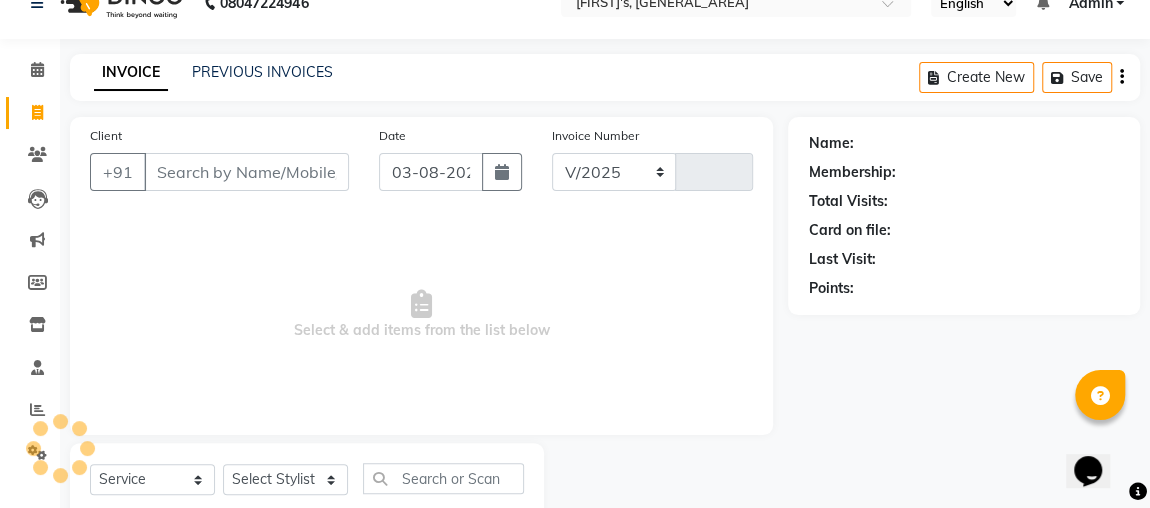 select on "4362" 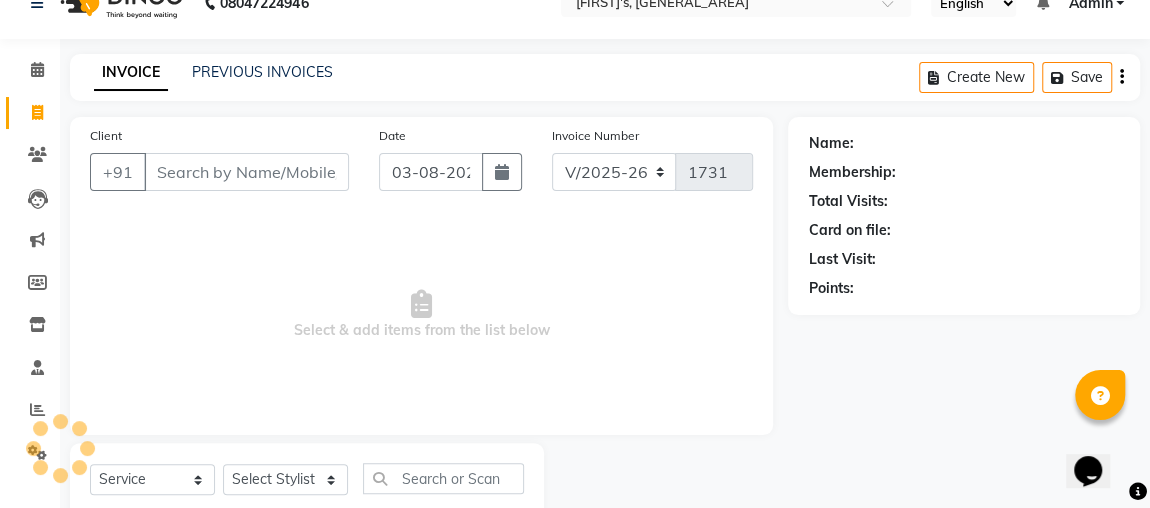 scroll, scrollTop: 91, scrollLeft: 0, axis: vertical 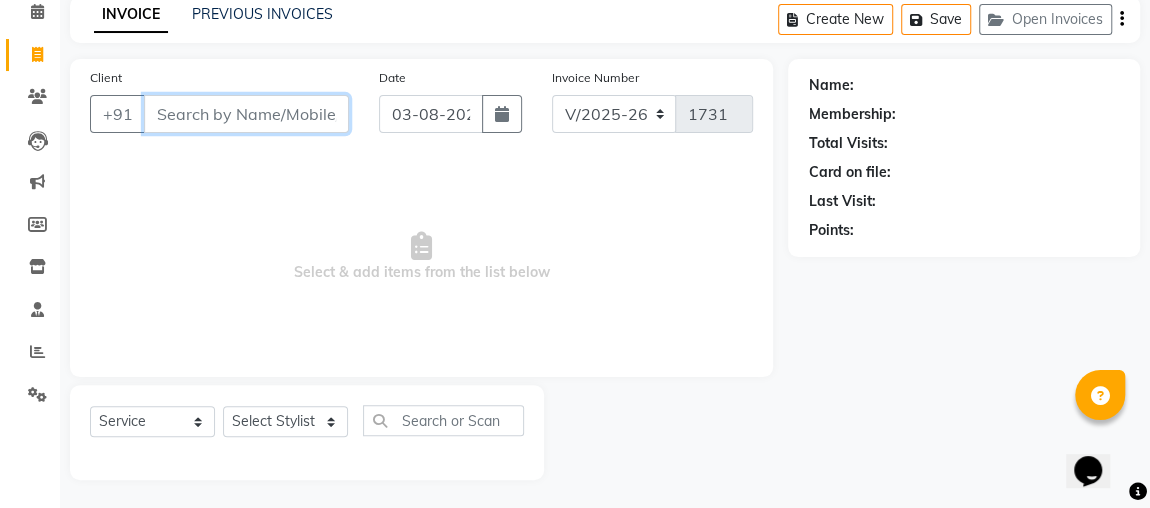 click on "Client" at bounding box center [246, 114] 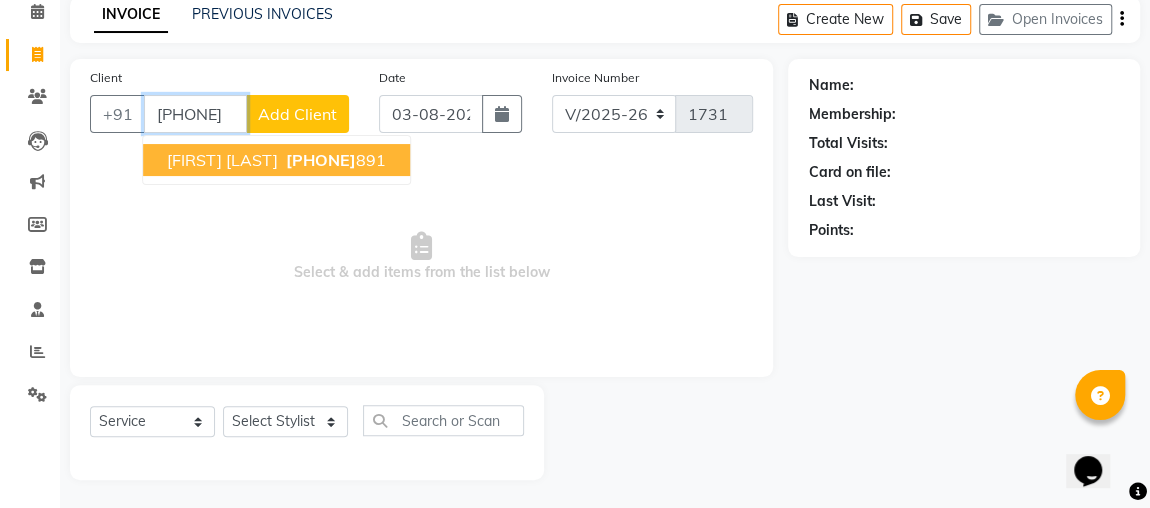 click on "[FIRST] [LAST]" at bounding box center [222, 160] 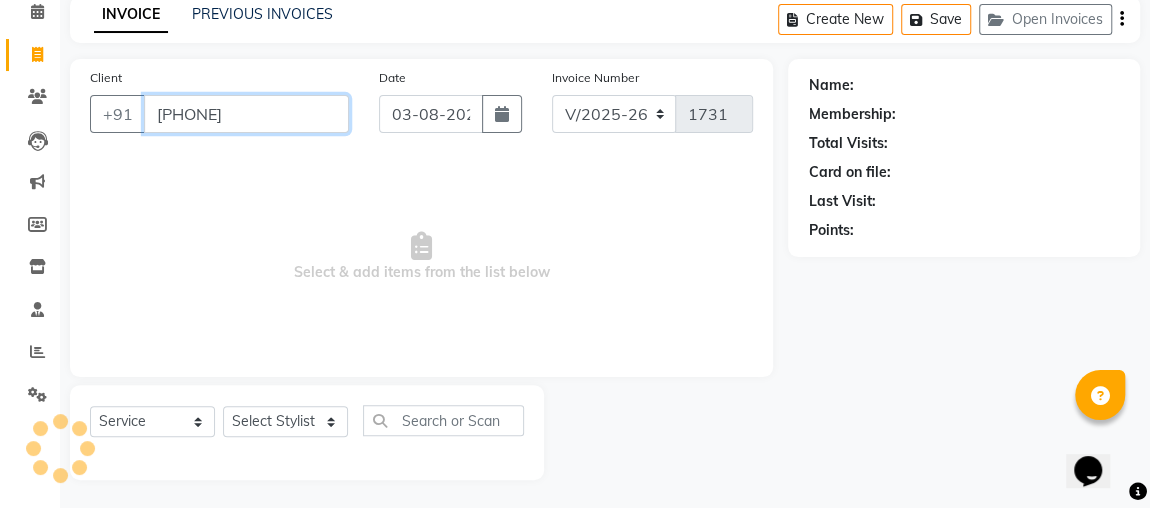 type on "[PHONE]" 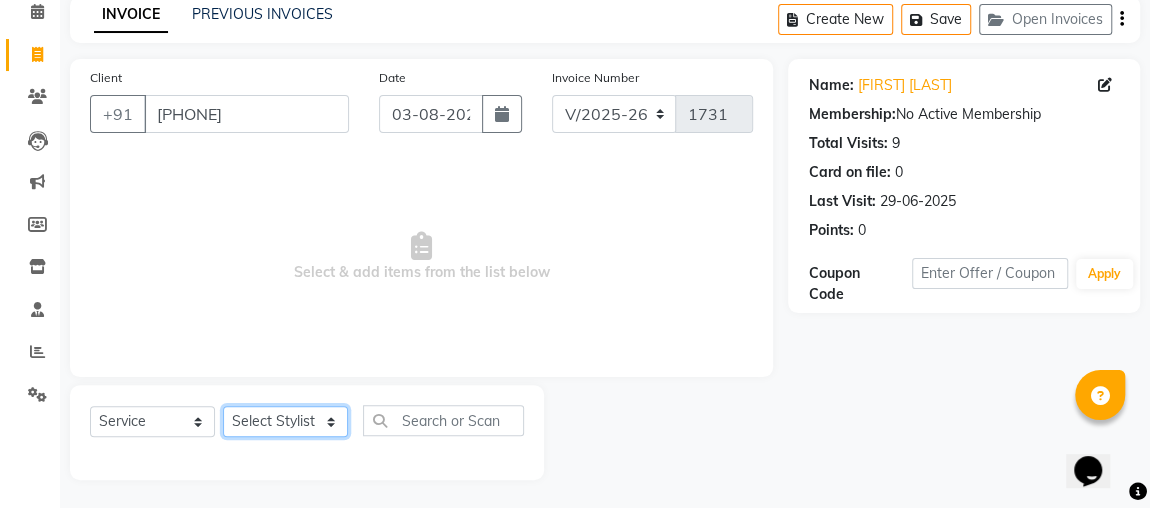click on "Select Stylist [LAST] [LAST] [LAST] [LAST] [LAST] [LAST] [LAST] [LAST] [LAST] [LAST] [LAST] [LAST] [LAST] [LAST] [LAST] [LAST] [LAST] [LAST] [LAST] [LAST] [LAST] [LAST] [LAST]" 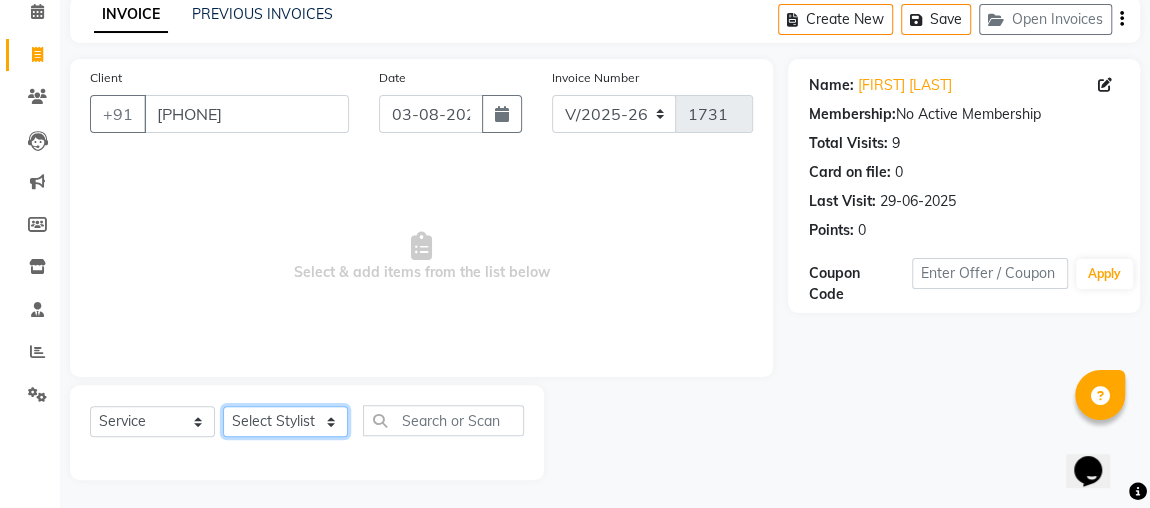 select on "82832" 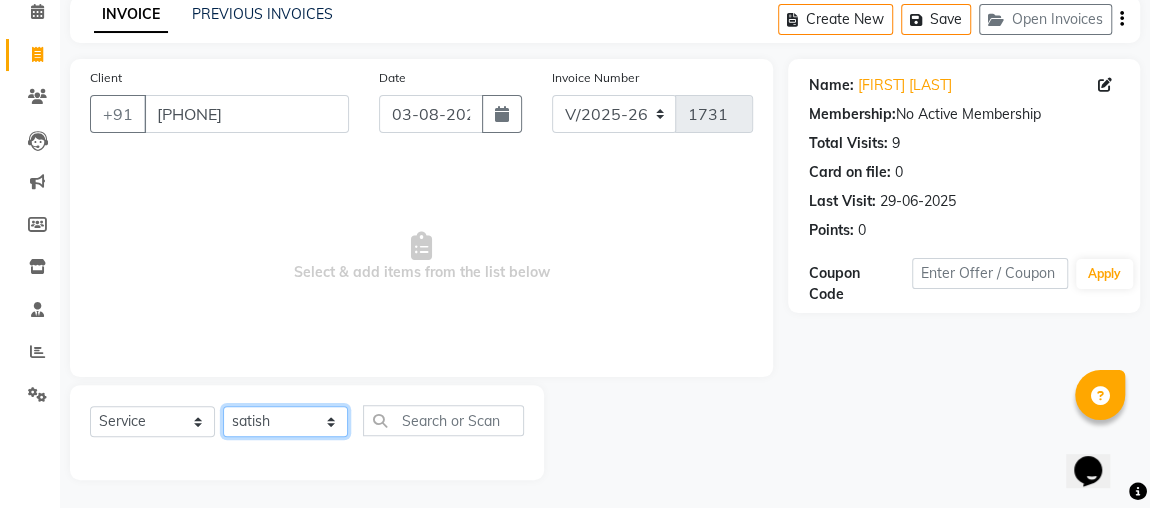 click on "Select Stylist [LAST] [LAST] [LAST] [LAST] [LAST] [LAST] [LAST] [LAST] [LAST] [LAST] [LAST] [LAST] [LAST] [LAST] [LAST] [LAST] [LAST] [LAST] [LAST] [LAST] [LAST] [LAST] [LAST]" 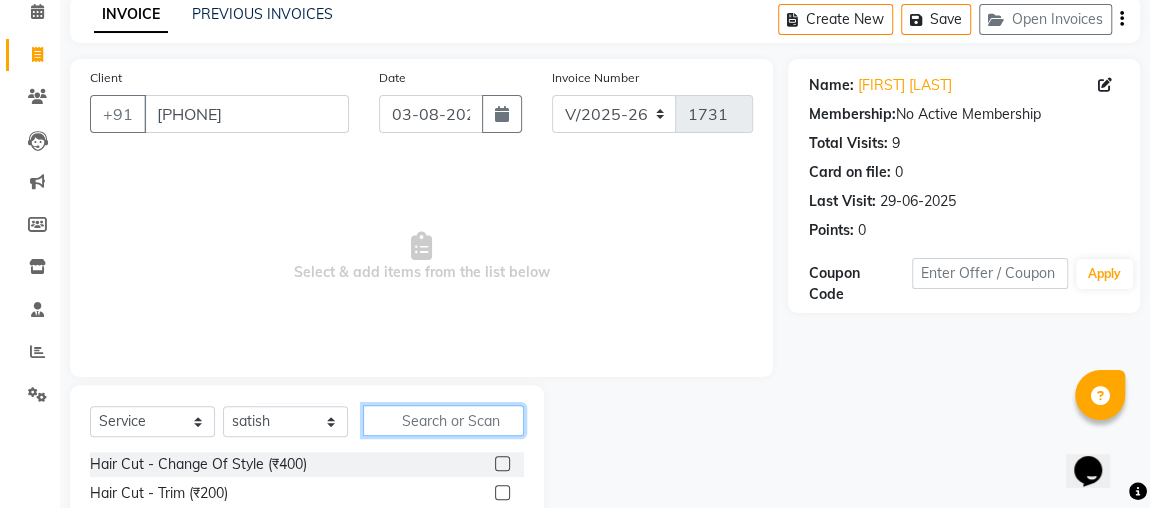 click 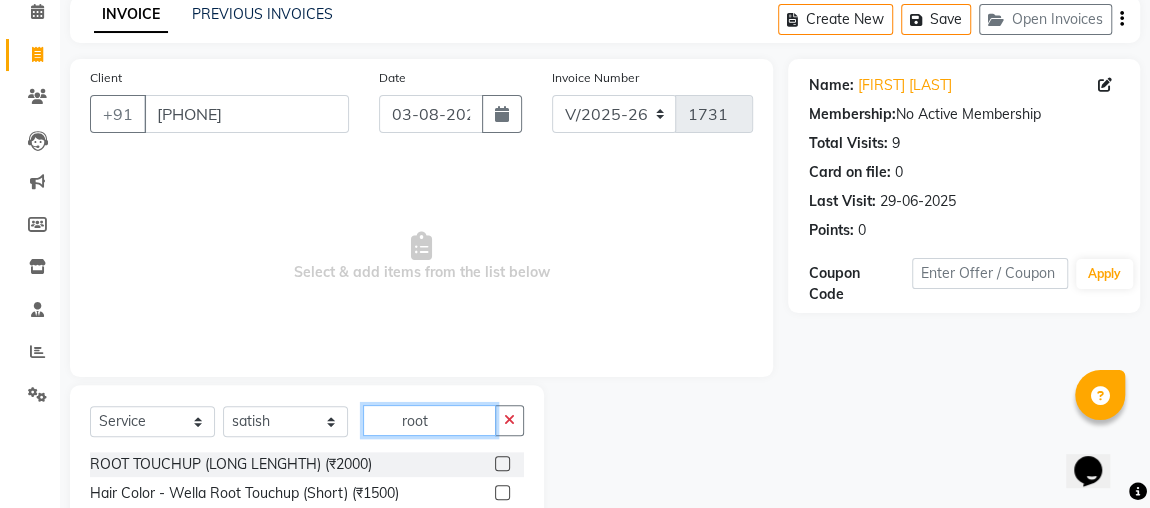 type on "root" 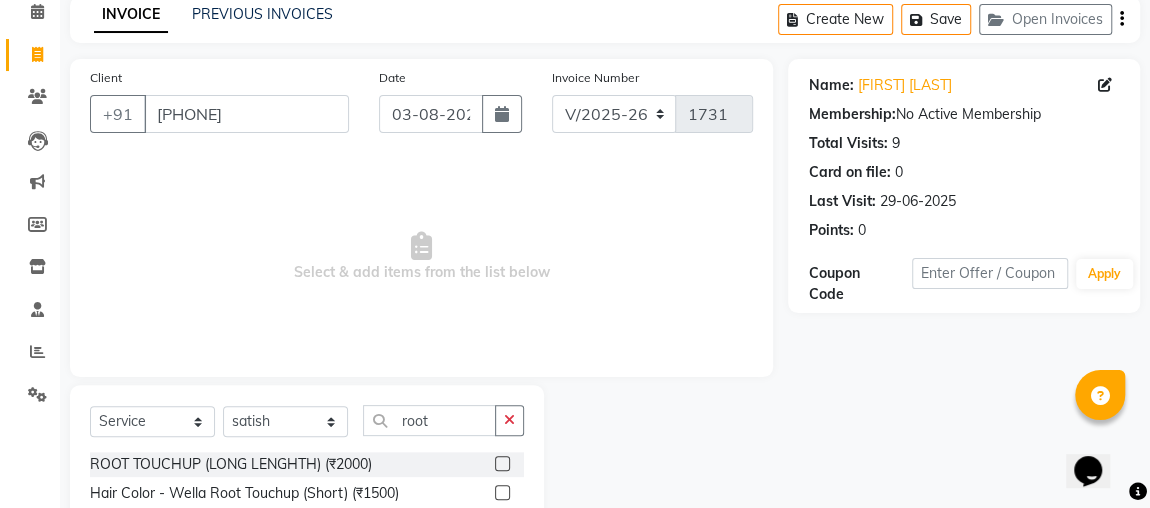 click 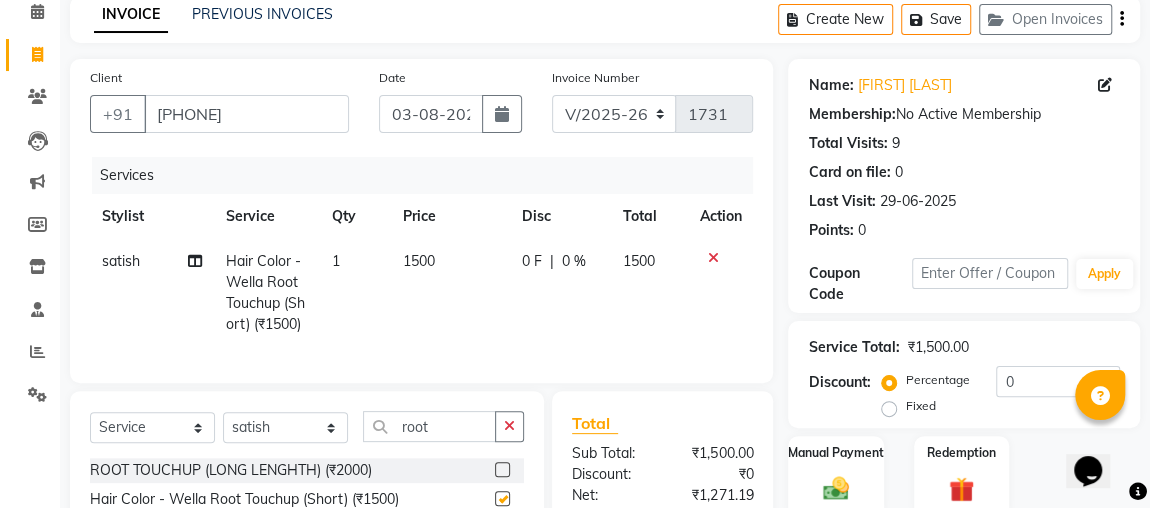 checkbox on "false" 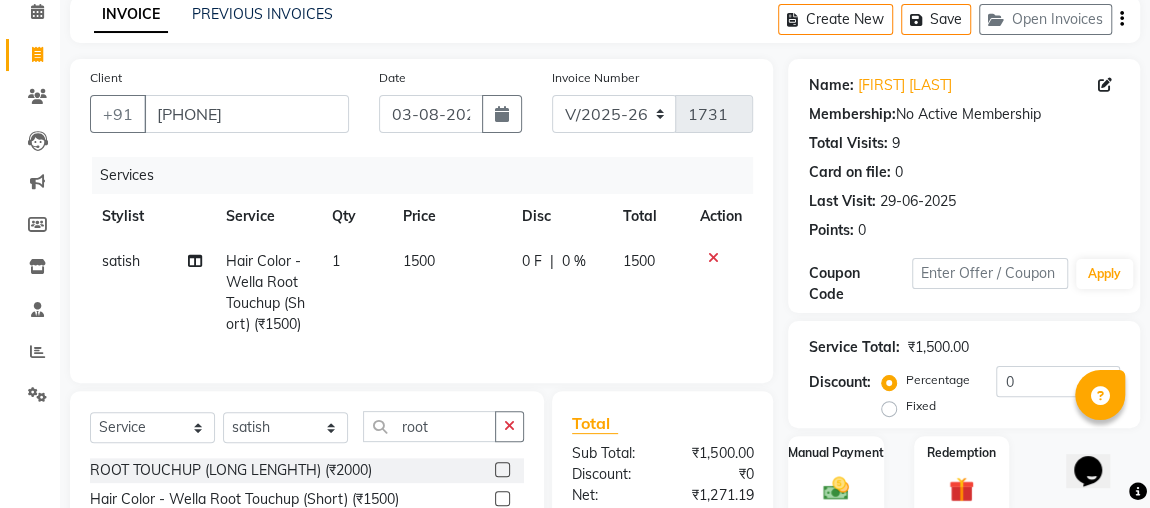 click on "1500" 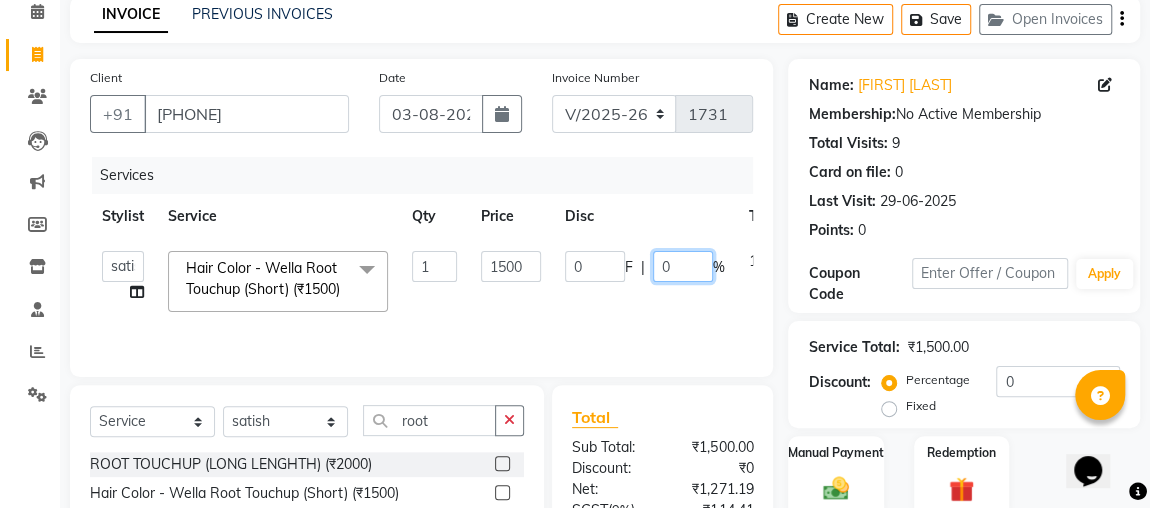 click on "0" 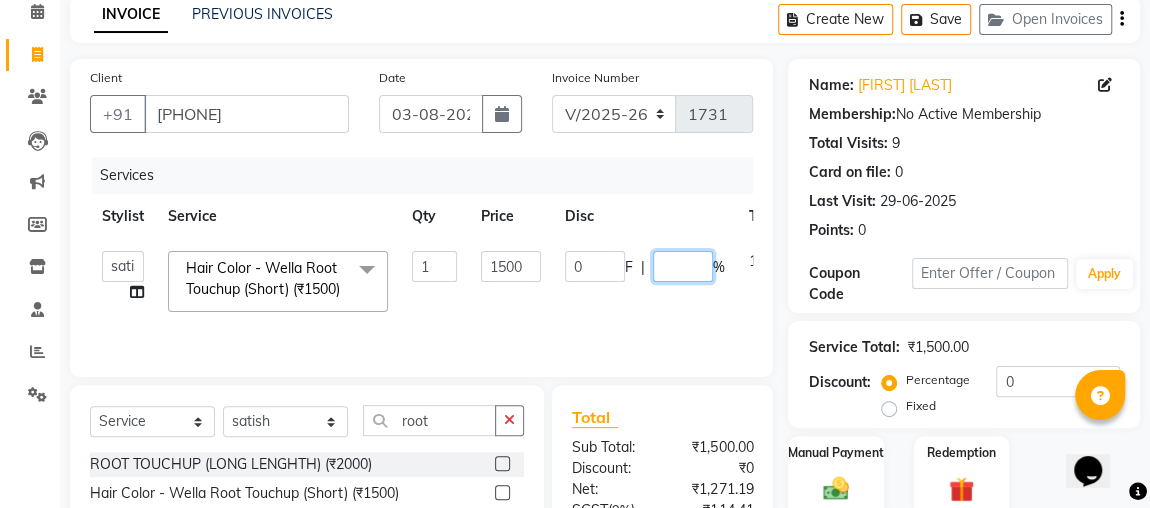 type on "3" 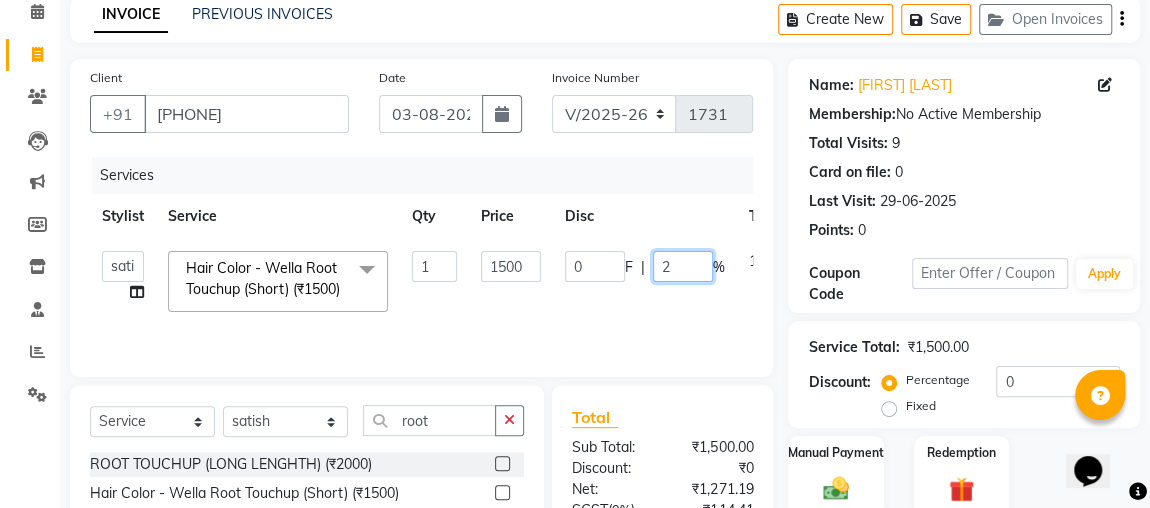 type on "25" 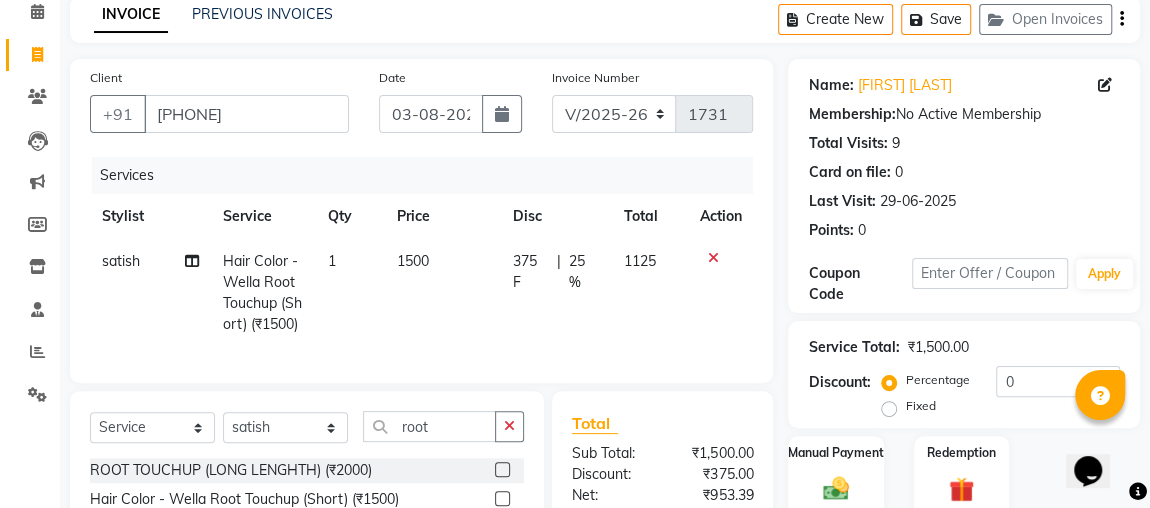click on "Stylist Service Qty Price Disc Total Action" 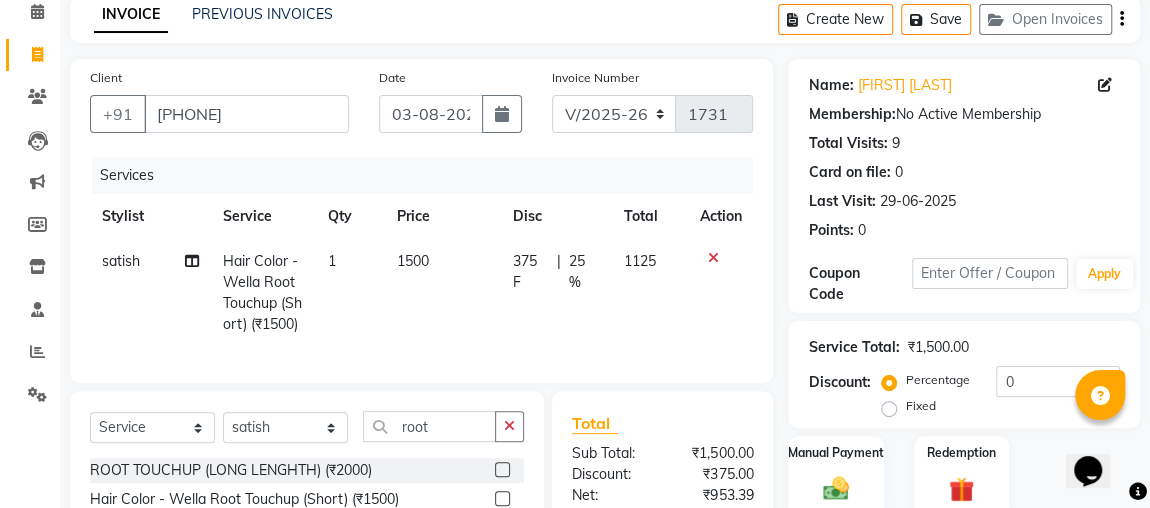 click on "25 %" 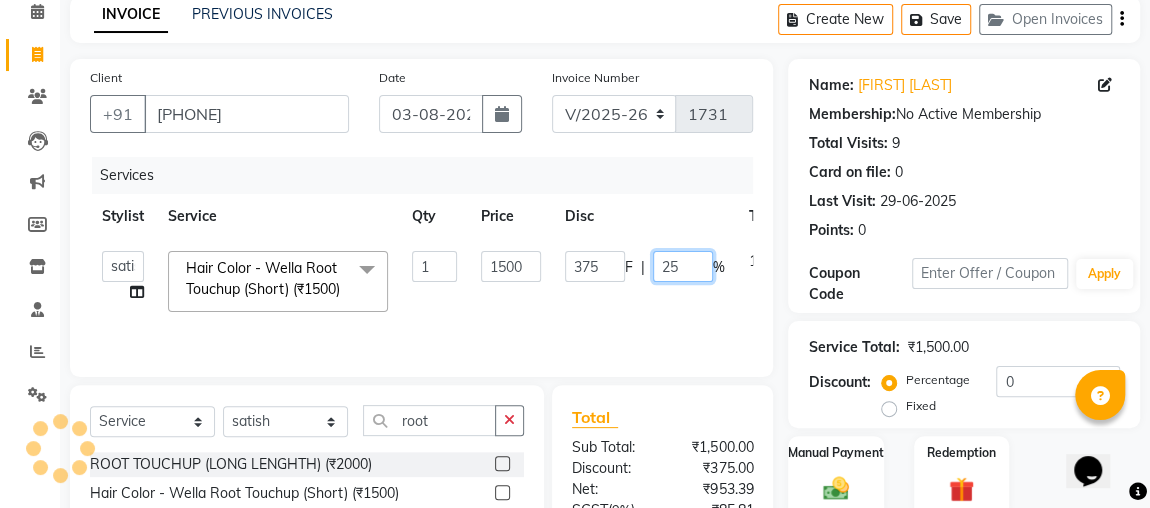 click on "25" 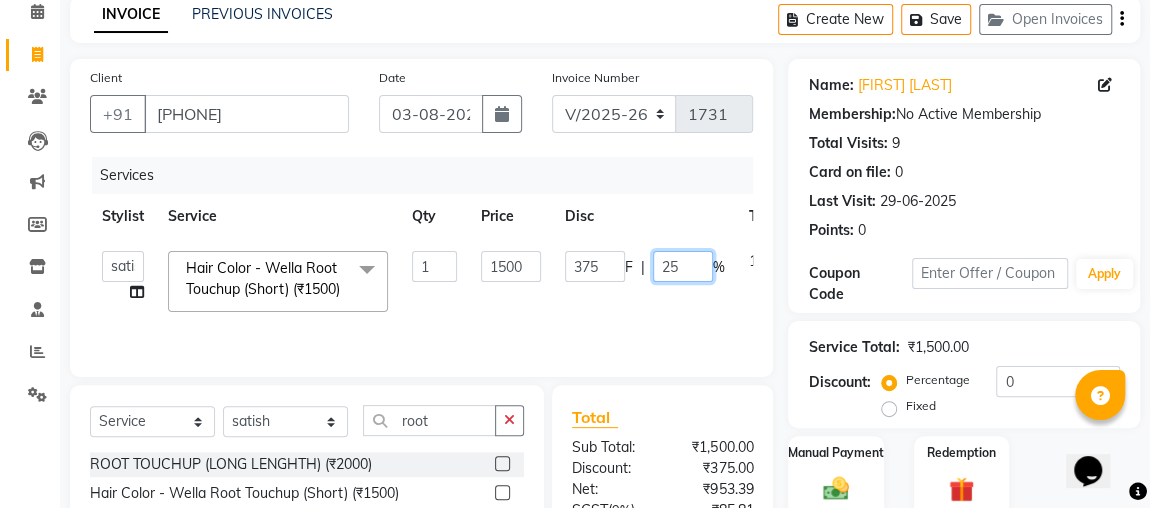 type on "2" 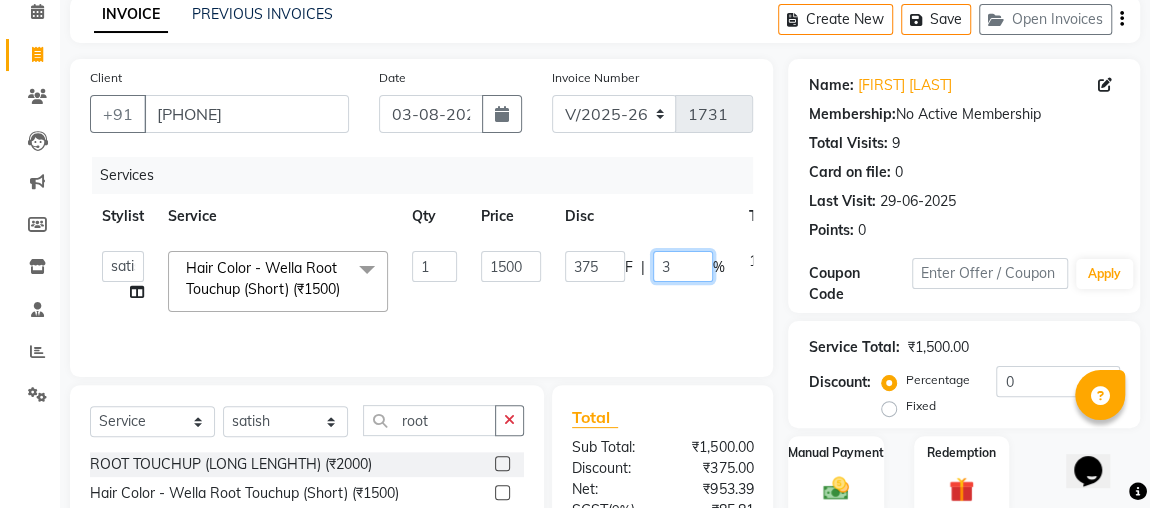 type on "30" 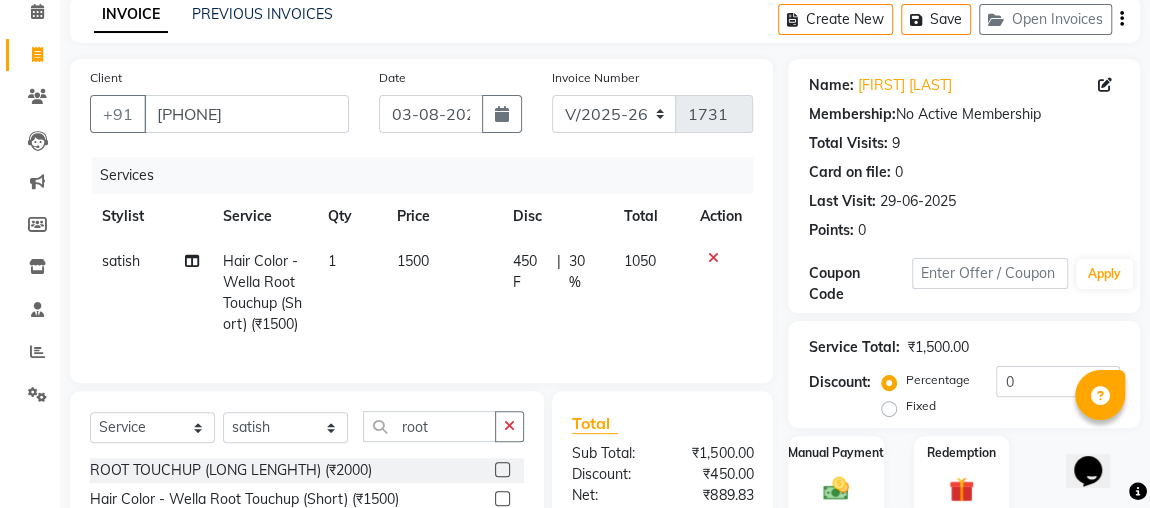 click on "Stylist Service Qty Price Disc Total Action" 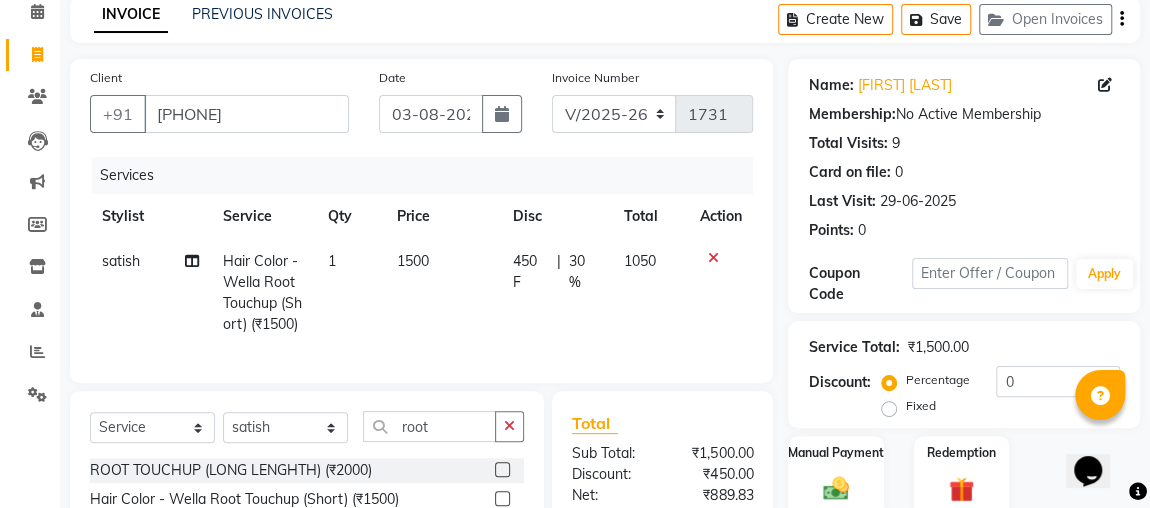 click 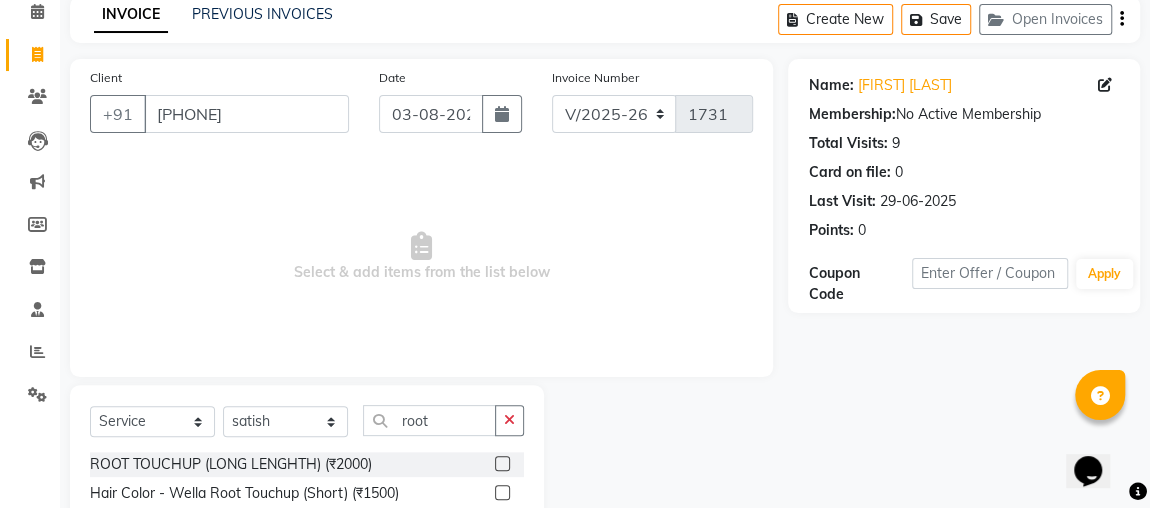click 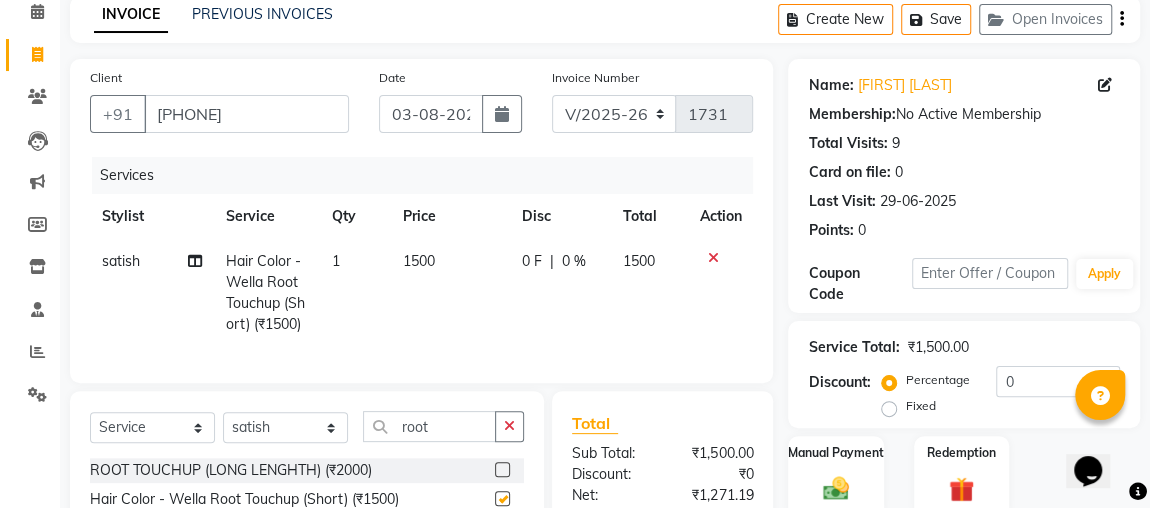 checkbox on "false" 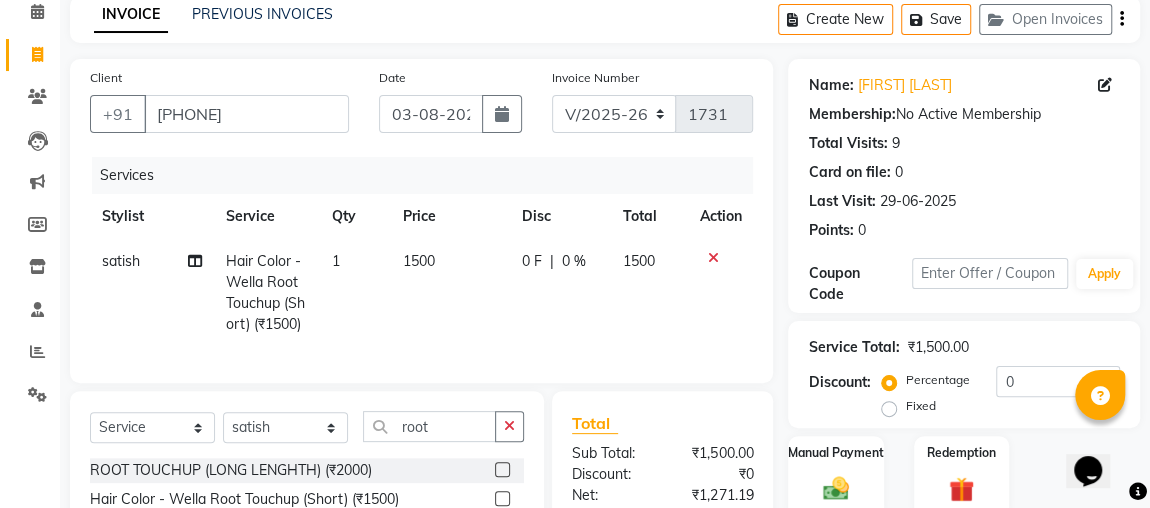 click on "1500" 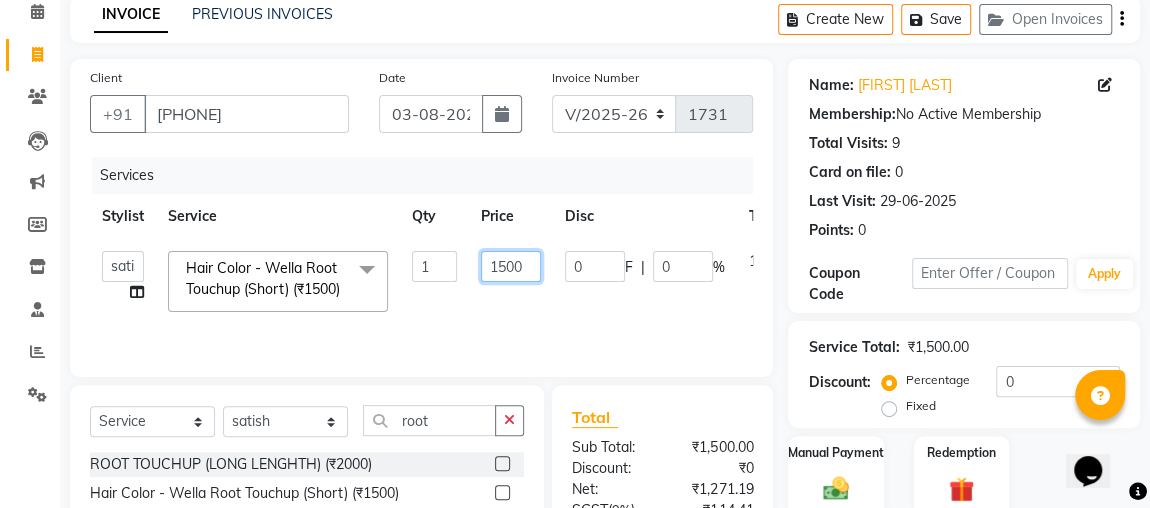 click on "1500" 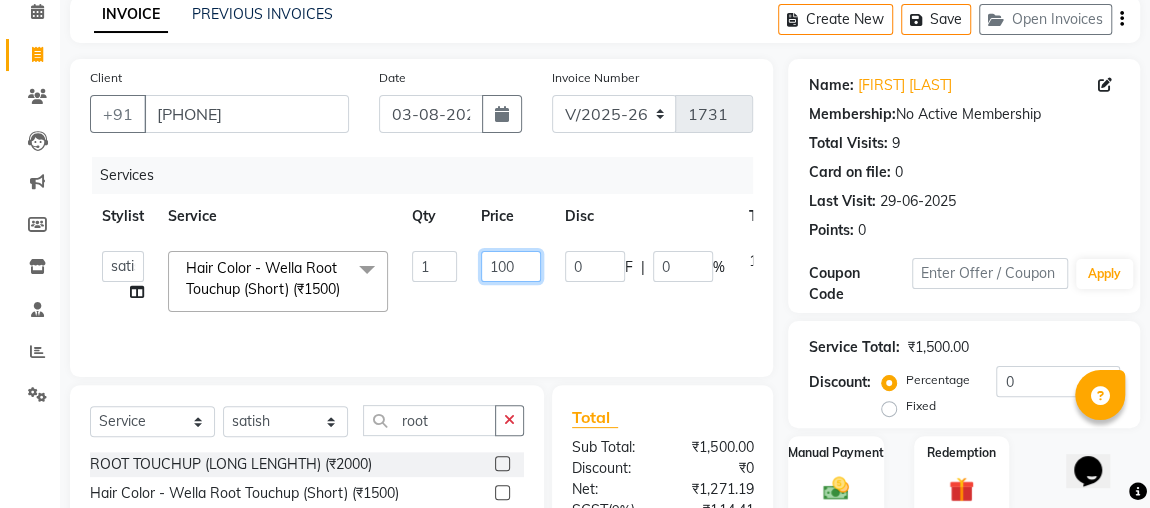 type on "1000" 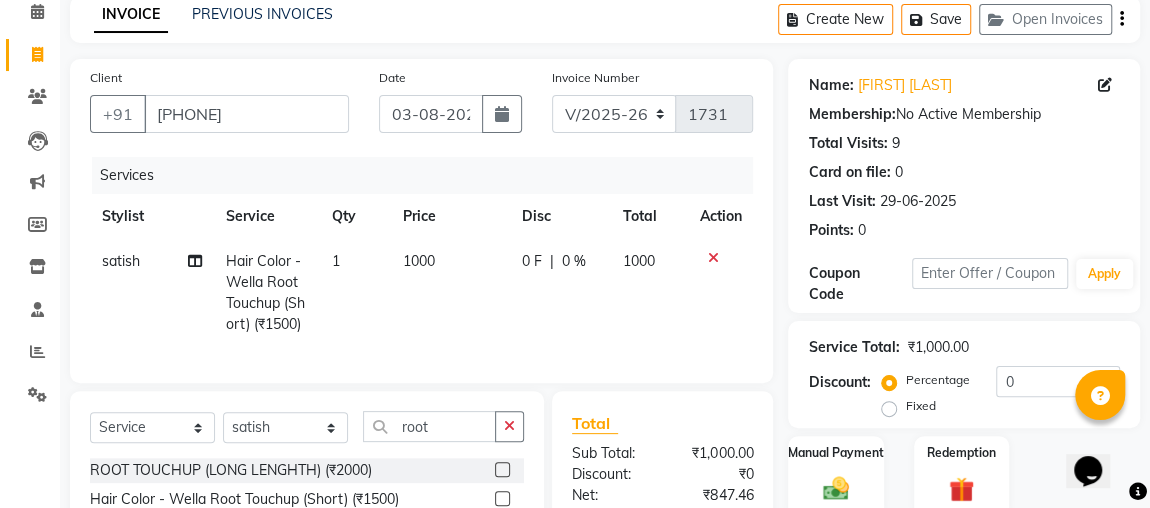 click on "[LAST] Hair Color - Wella Root Touchup (Short) (₹1500) 1 1000 0 F | 0 % 1000" 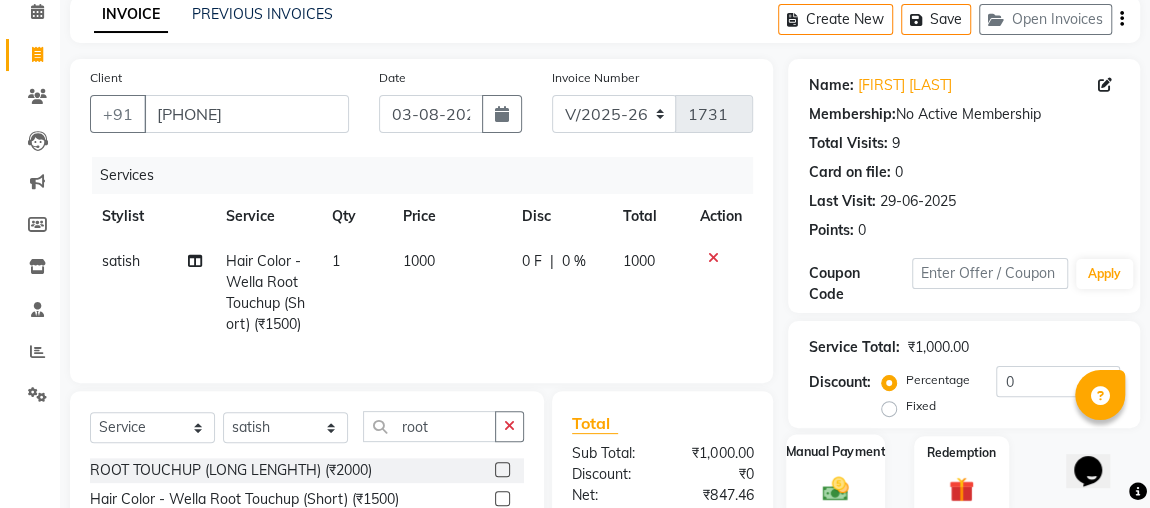 click on "Manual Payment" 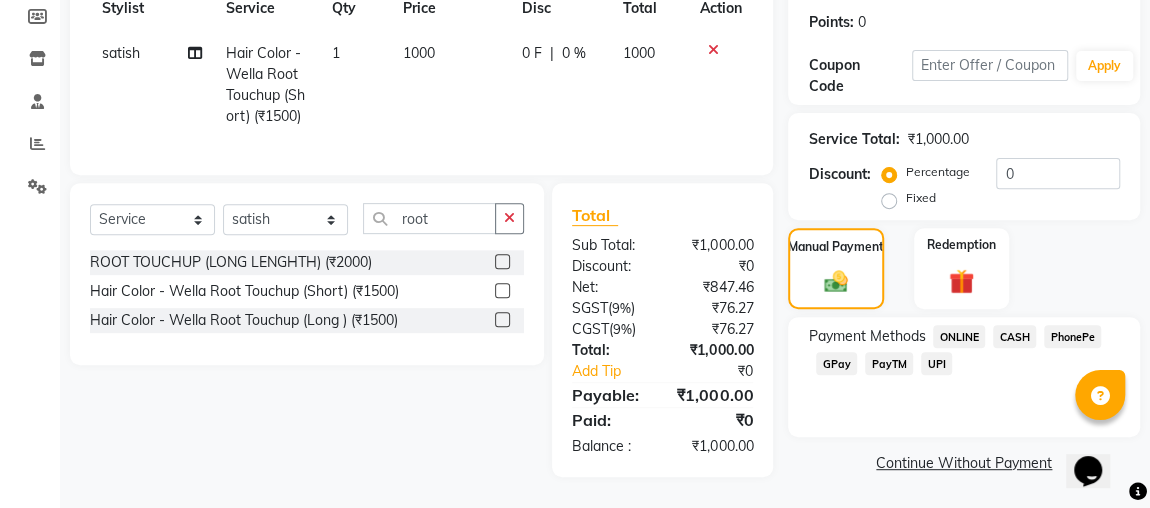 scroll, scrollTop: 309, scrollLeft: 0, axis: vertical 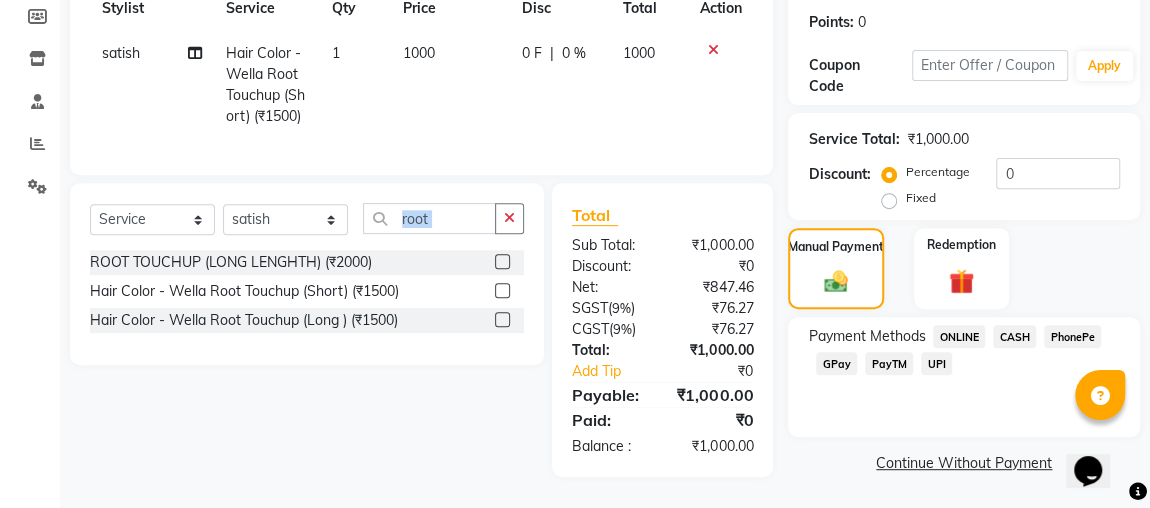 click on "Client +91 [PHONE] Date 03-08-2025 Invoice Number V/2025 V/2025-26 1731 Services Stylist Service Qty Price Disc Total Action [LAST] Hair Color - Wella Root Touchup (Short) (₹1500) 1 1000 0 F | 0 % 1000 Select Service Product Membership Package Voucher Prepaid Gift Card Select Stylist [LAST] [LAST] [LAST] [LAST] [LAST] [LAST] [LAST] [LAST] [LAST] [LAST] [LAST] [LAST] [LAST] [LAST] [LAST] [LAST] [LAST] [LAST] [LAST] [LAST] [LAST] [LAST] [LAST] root ROOT TOUCHUP (LONG LENGHTH) (₹2000) Hair Color - Wella Root Touchup (Short) (₹1500) Hair Color - Wella Root Touchup (Long ) (₹1500) Total Sub Total: ₹1,000.00 Discount: ₹0 Net: ₹847.46 SGST ( 9% ) ₹76.27 CGST ( 9% ) ₹76.27 Total: ₹1,000.00 Add Tip ₹0 Payable: ₹1,000.00 Paid: ₹0 Balance : ₹1,000.00" 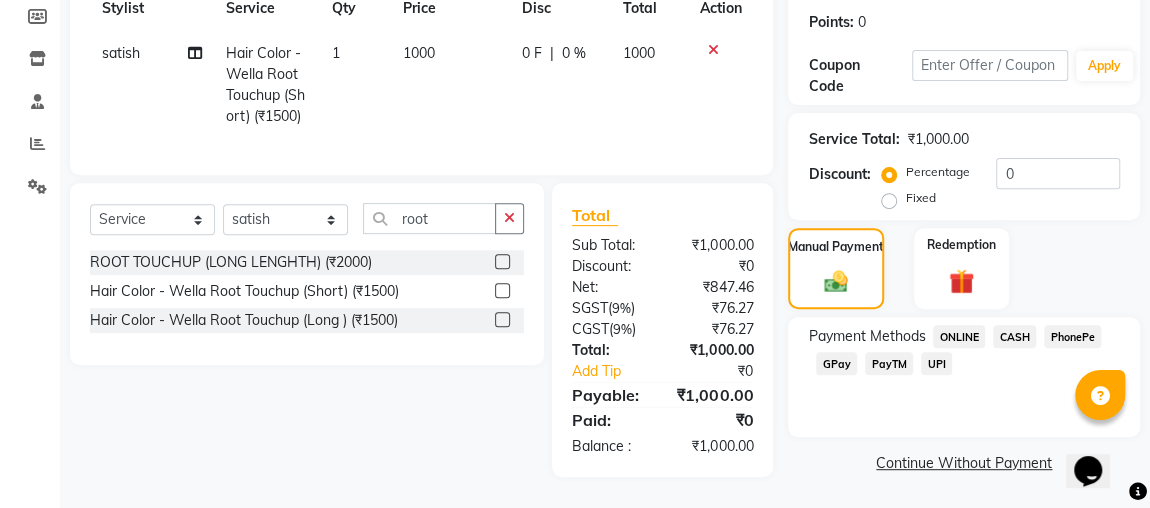 click on "CASH" 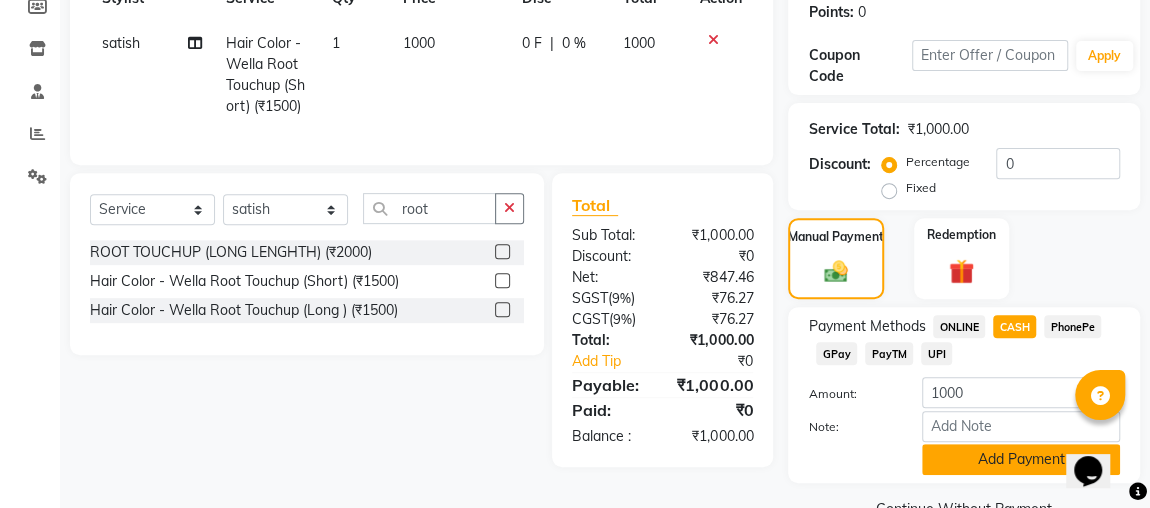 click on "Add Payment" 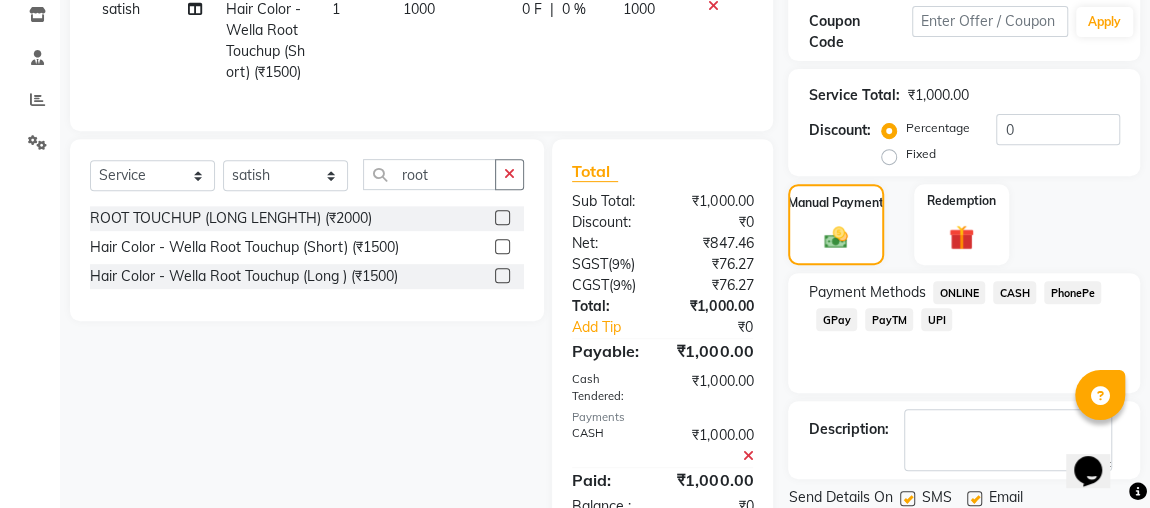 click on "CASH" 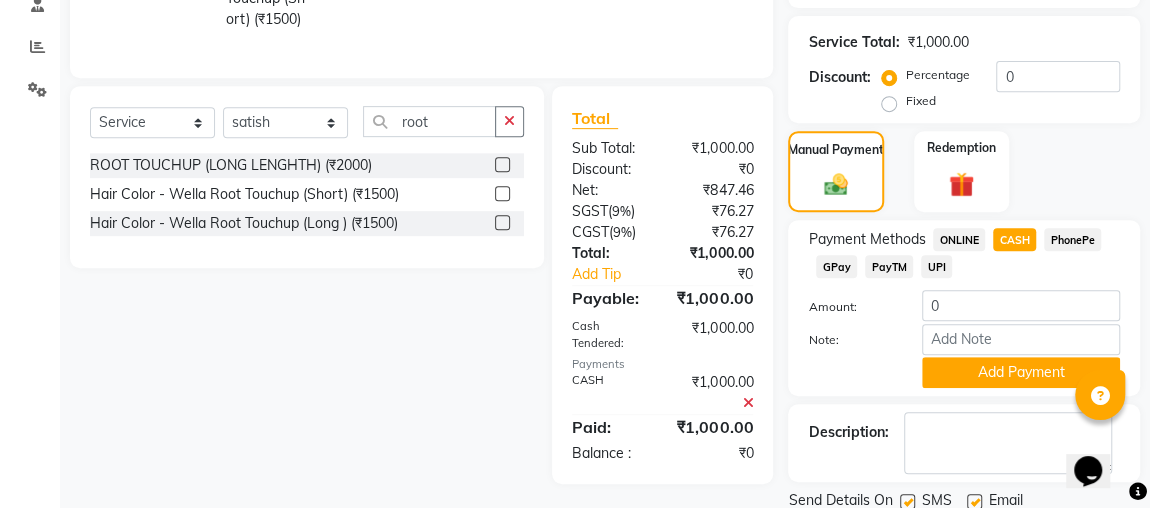 scroll, scrollTop: 464, scrollLeft: 0, axis: vertical 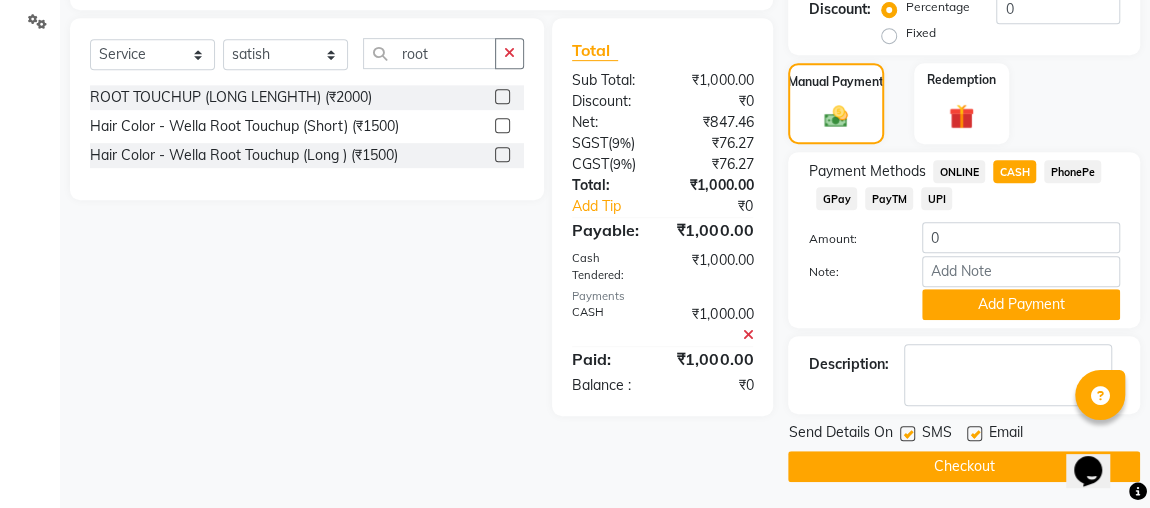 click on "Checkout" 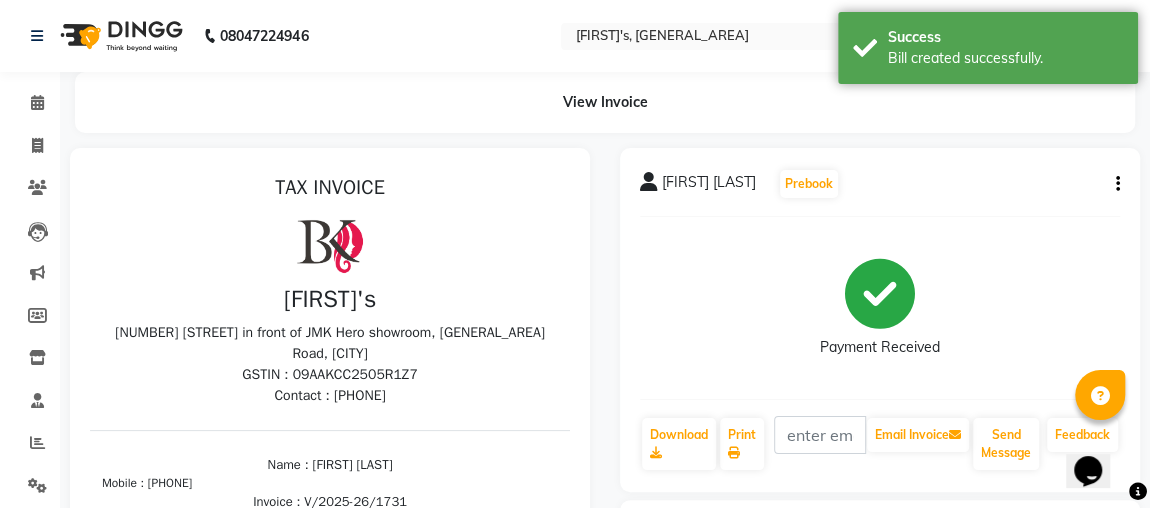 scroll, scrollTop: 0, scrollLeft: 0, axis: both 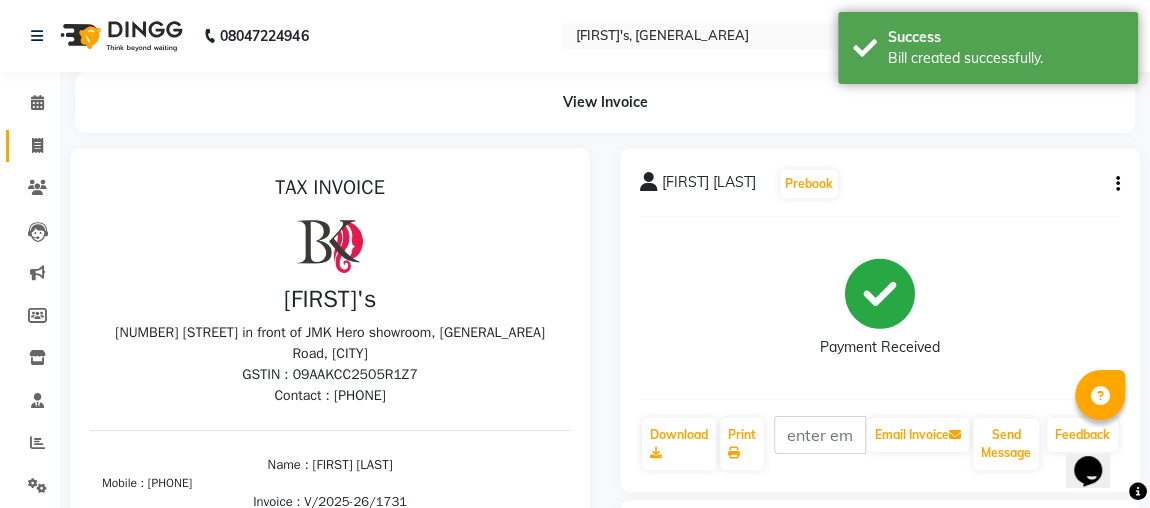 click 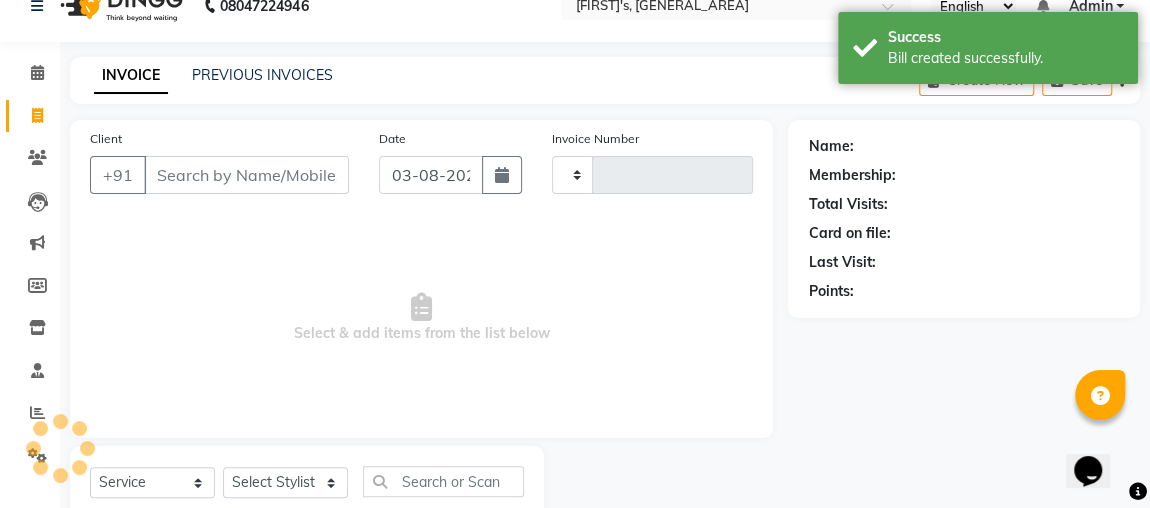 type on "1732" 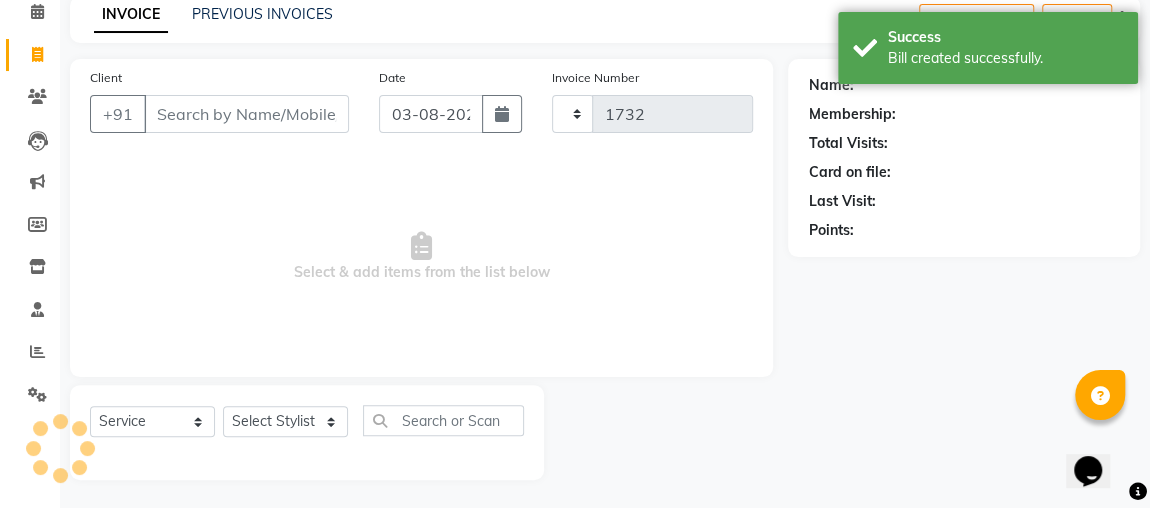 select on "4362" 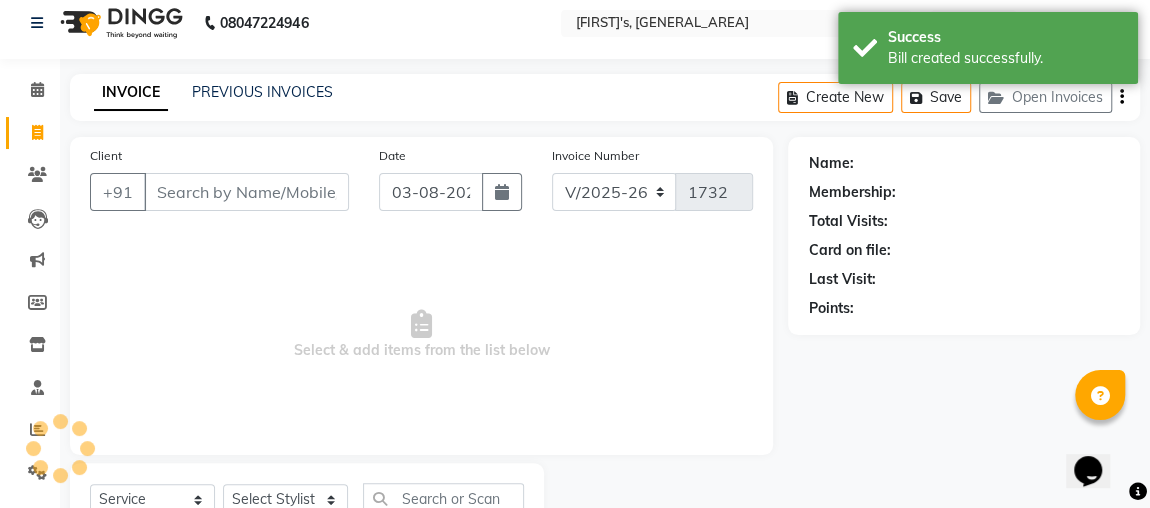 scroll, scrollTop: 9, scrollLeft: 0, axis: vertical 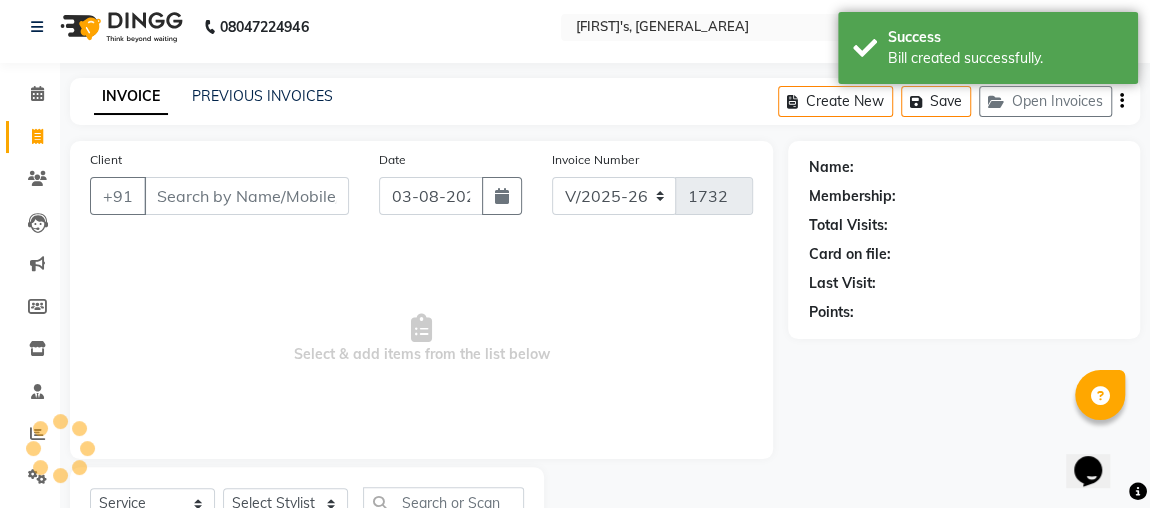 click on "08047224946 Select Location × [FIRST]'s, [GENERAL_AREA] English ENGLISH Español العربية मराठी हिंदी ગુજરાતી தமிழ் 中文 Notifications nothing to show Admin Manage Profile Change Password Sign out Version:3.15.11 ☀ [FIRST]'s, [GENERAL_AREA] ☀ Waves Salon, Civil Lines Calendar Invoice Clients Leads Marketing Members Inventory Staff Reports Settings Completed InProgress Upcoming Dropped Tentative Check-In Confirm Bookings Generate Report Segments Page Builder INVOICE PREVIOUS INVOICES Create New Save Open Invoices Client +91 Date 03-08-2025 Invoice Number V/2025 V/2025-26 1732 Select & add items from the list below Select Service Product Membership Package Voucher Prepaid Gift Card Select Stylist Name: Membership: Total Visits: Card on file: Last Visit: Points:" at bounding box center [575, 291] 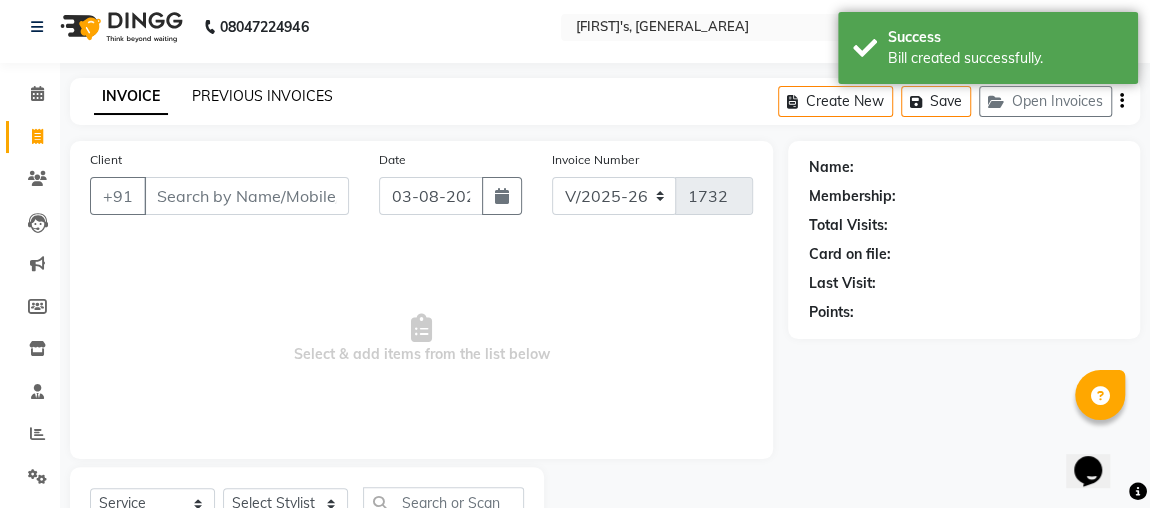 click on "PREVIOUS INVOICES" 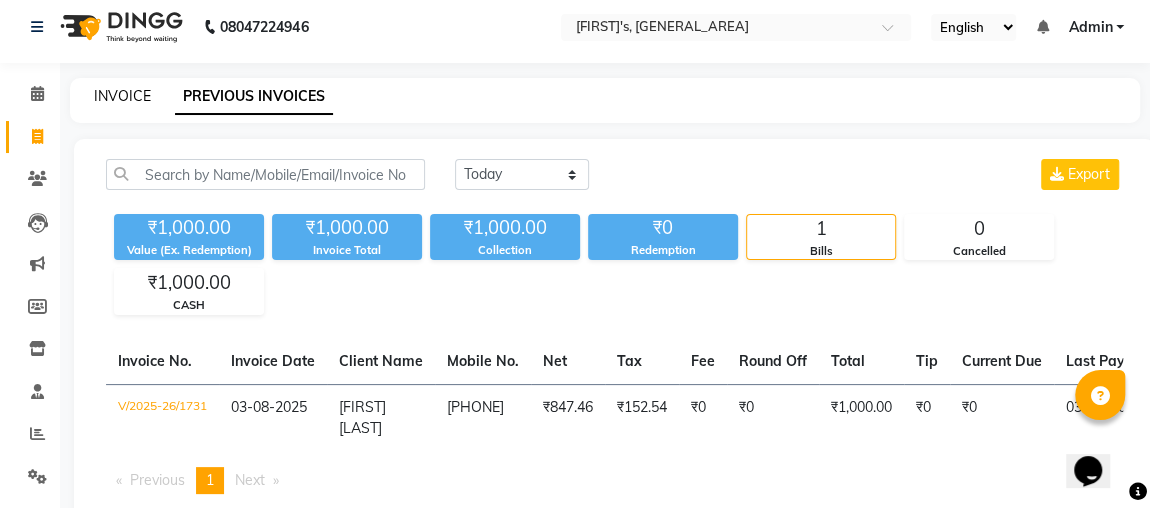 click on "INVOICE" 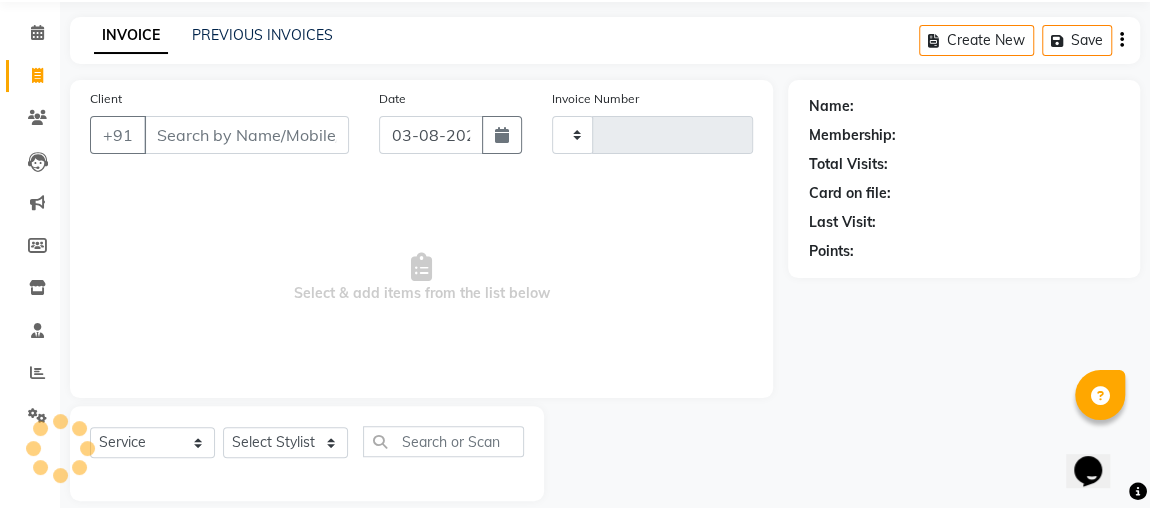 scroll, scrollTop: 91, scrollLeft: 0, axis: vertical 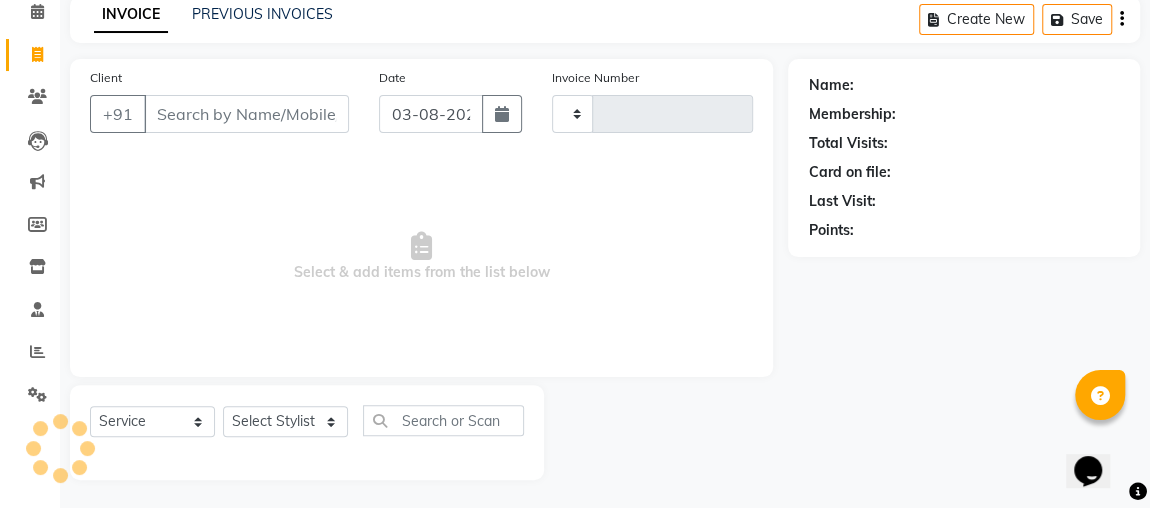 type on "1732" 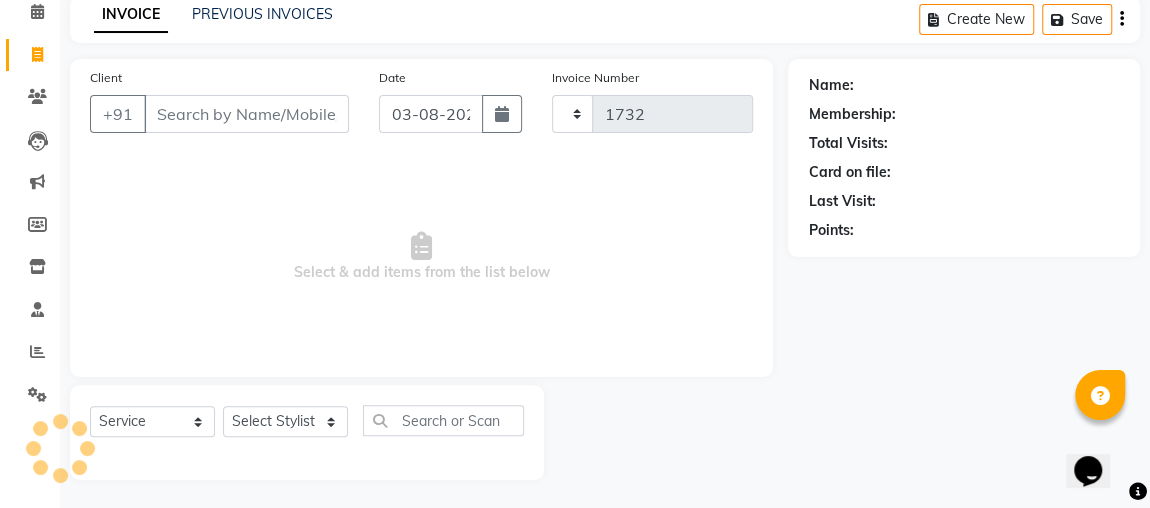 select on "4362" 